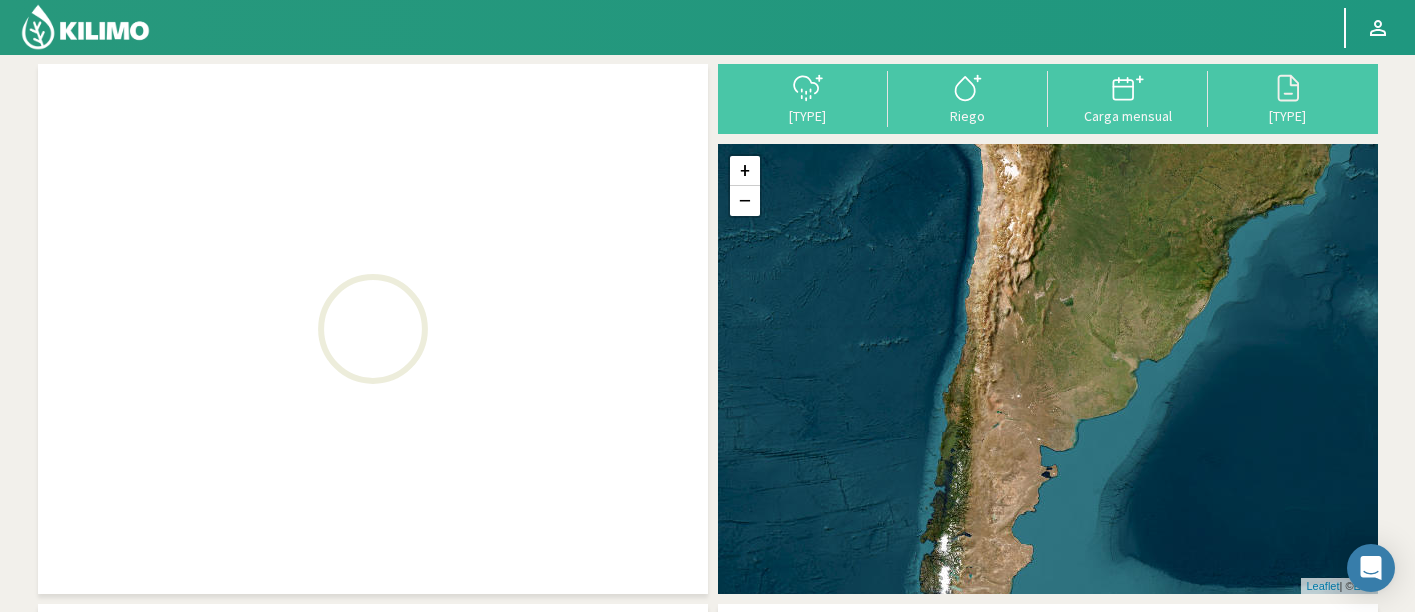 scroll, scrollTop: 0, scrollLeft: 0, axis: both 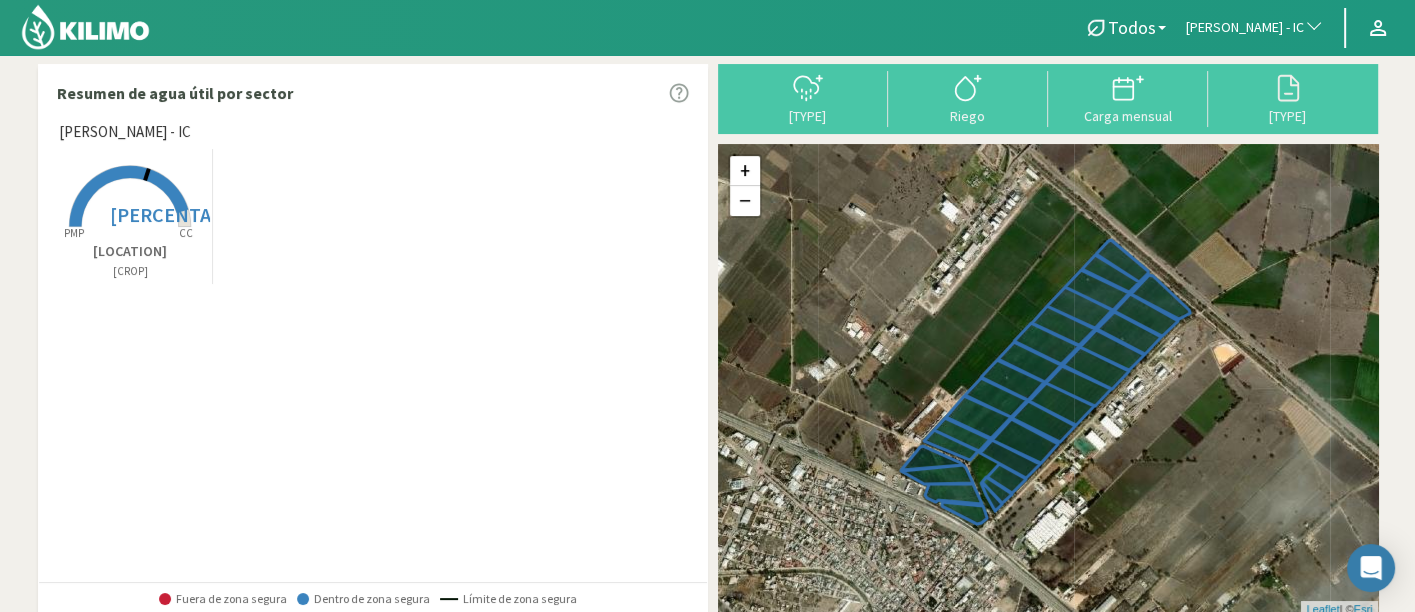 click on "[PERSON_NAME] - IC" at bounding box center (1245, 28) 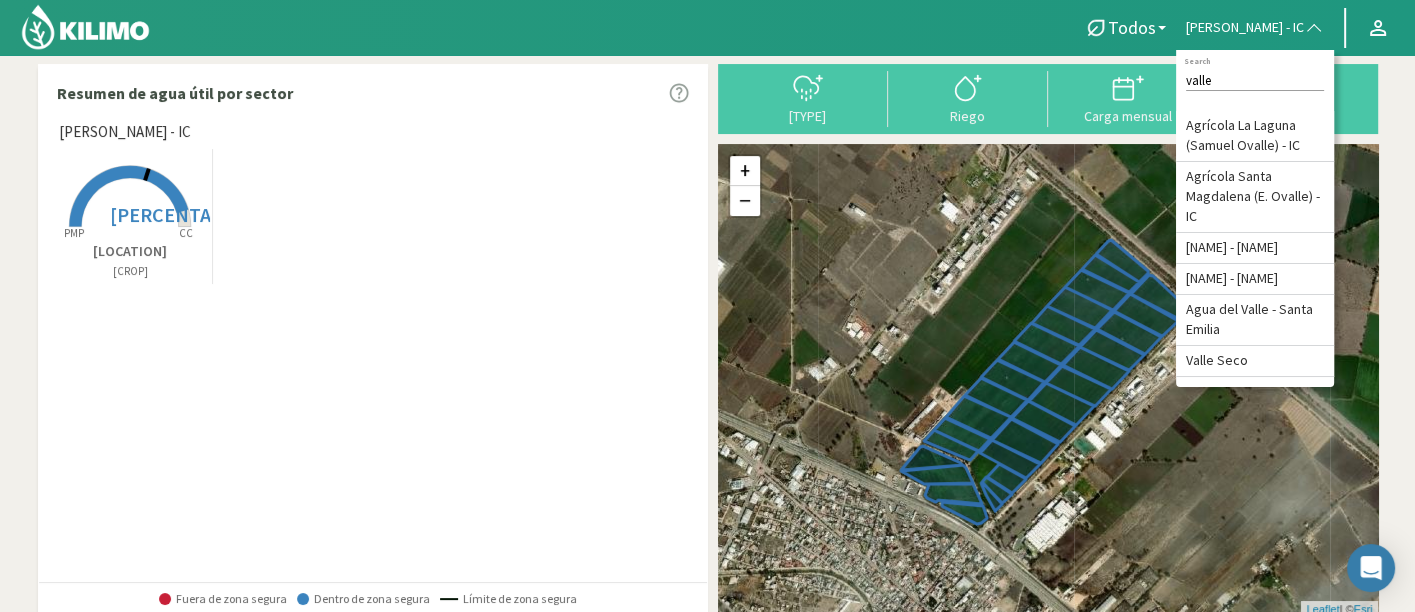 type on "valle" 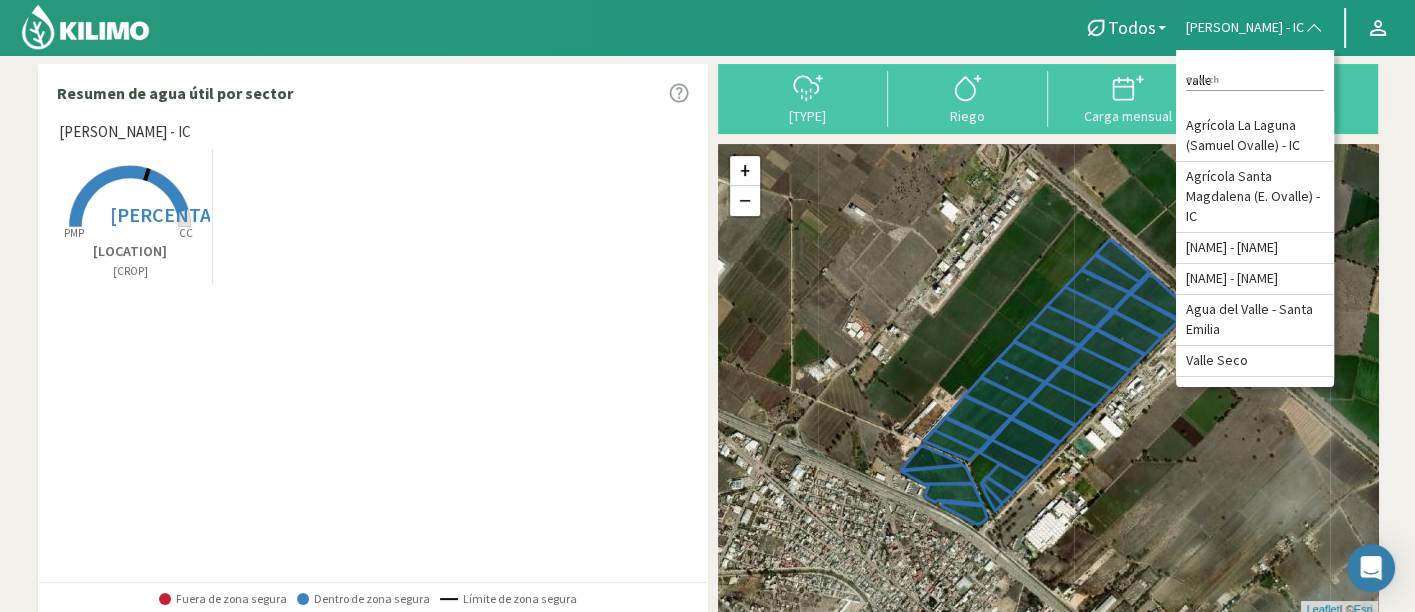 click on "+ − Leaflet | © Esri" at bounding box center [1048, 380] 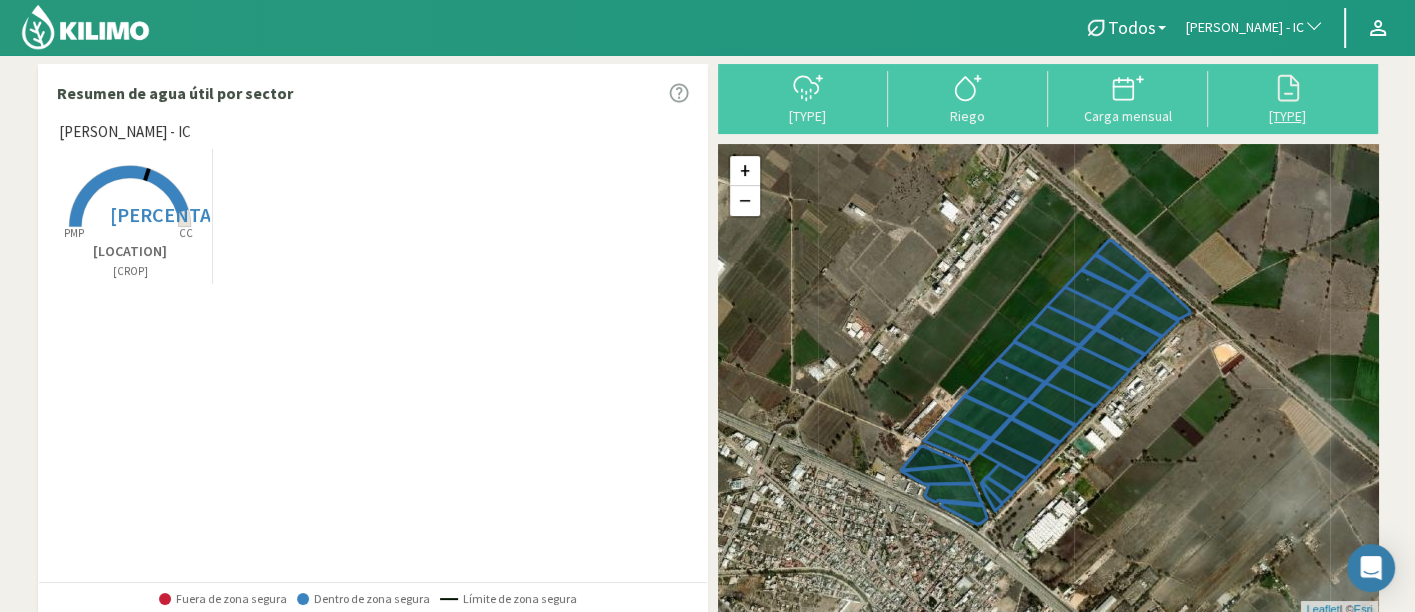click on "[TYPE]" at bounding box center [1288, 116] 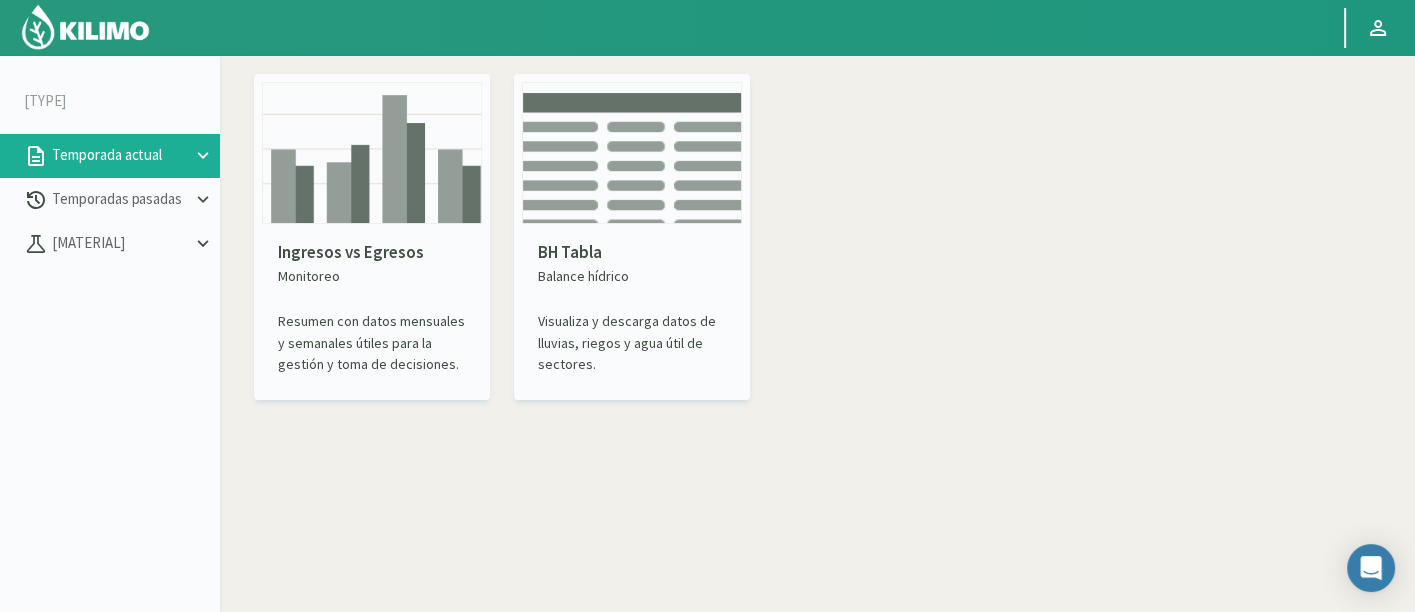 click on "Ingresos vs Egresos   Monitoreo   Resumen con datos mensuales y semanales útiles para la gestión y toma de decisiones.   BH Tabla   Balance hídrico   Visualiza y descarga datos de lluvias, riegos y agua útil de sectores." at bounding box center [817, 232] 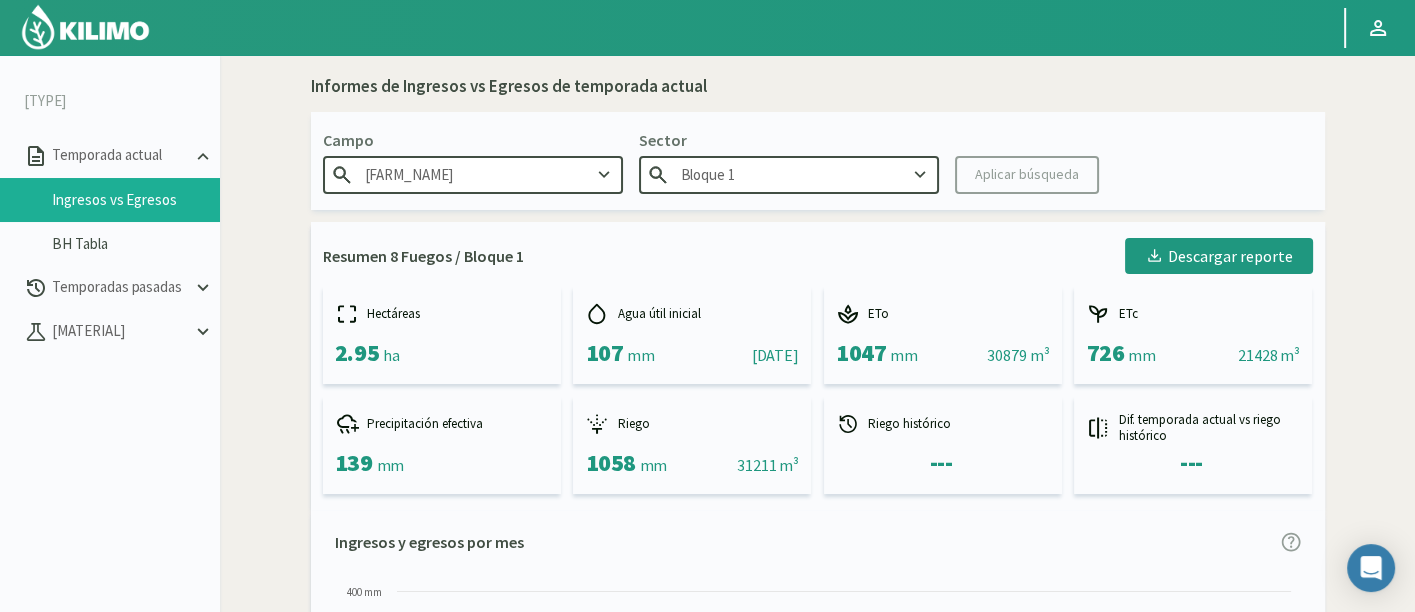 click on "[FARM_NAME]" at bounding box center [473, 174] 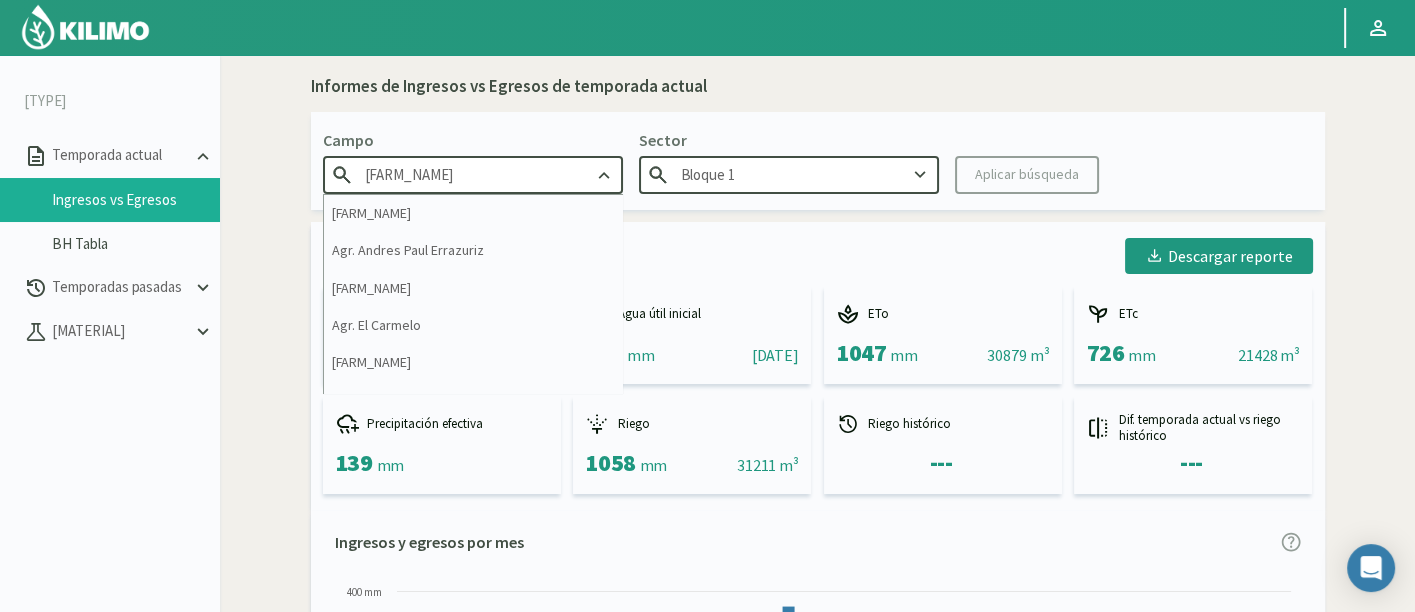 click on "[FARM_NAME]" at bounding box center (473, 174) 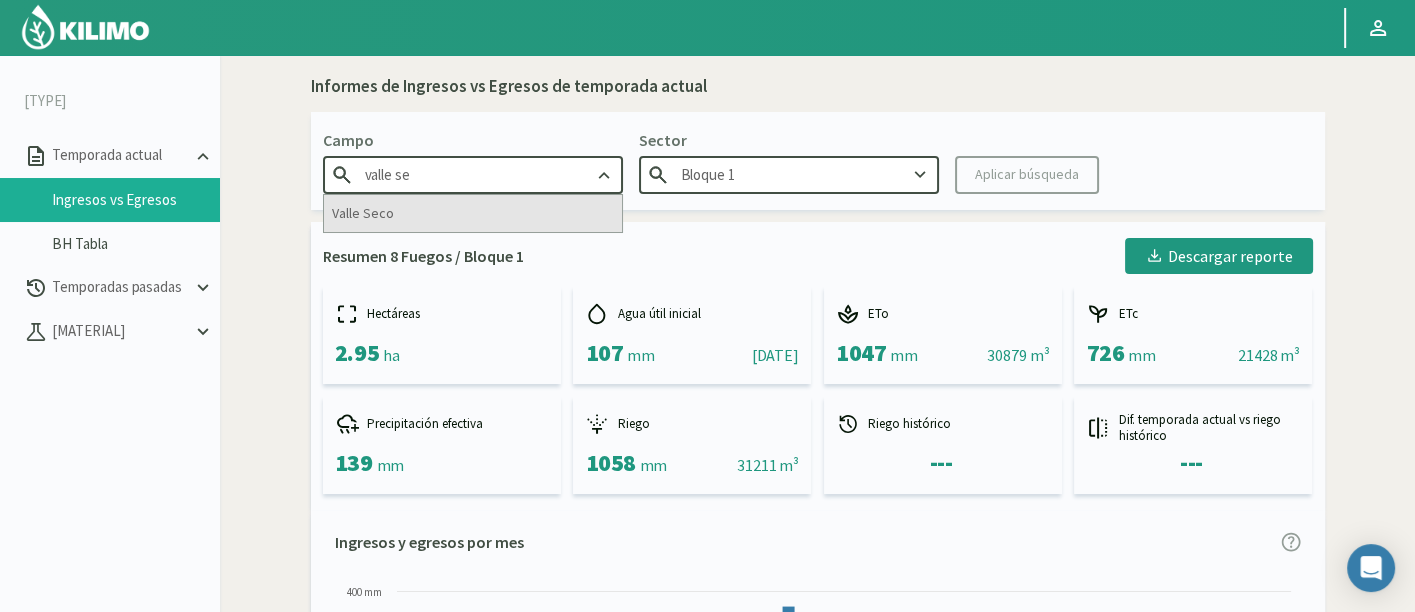 type on "valle se" 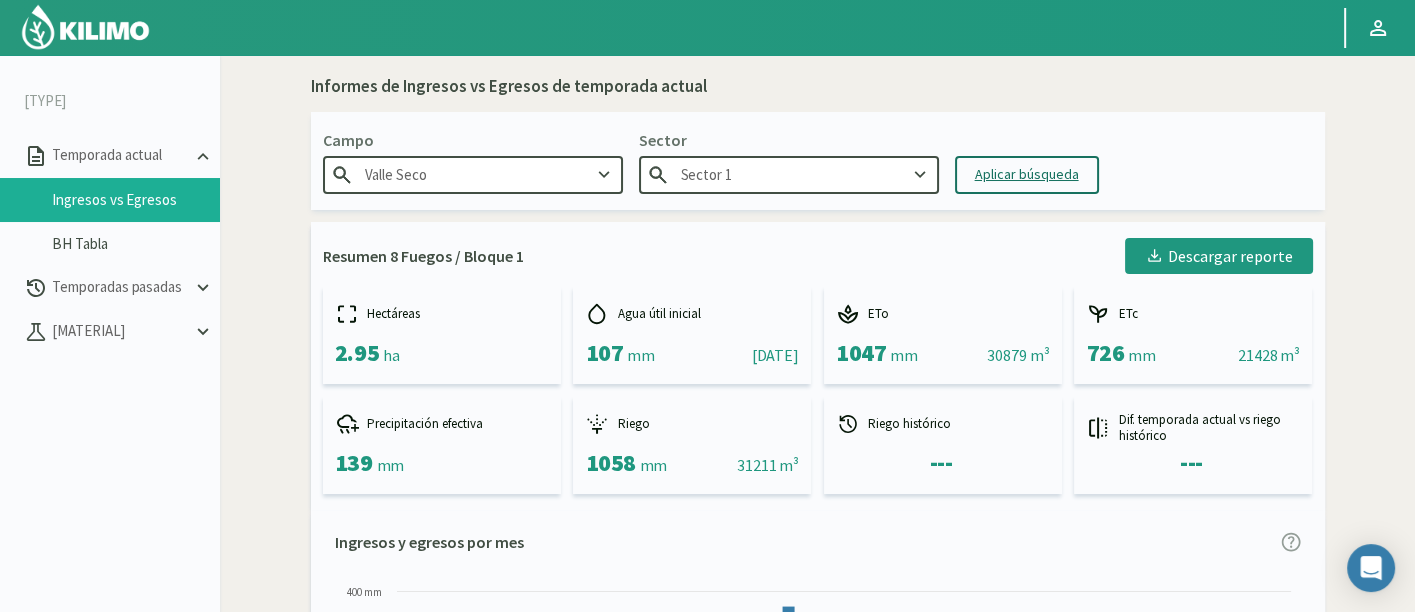 click on "Aplicar búsqueda" at bounding box center [1027, 174] 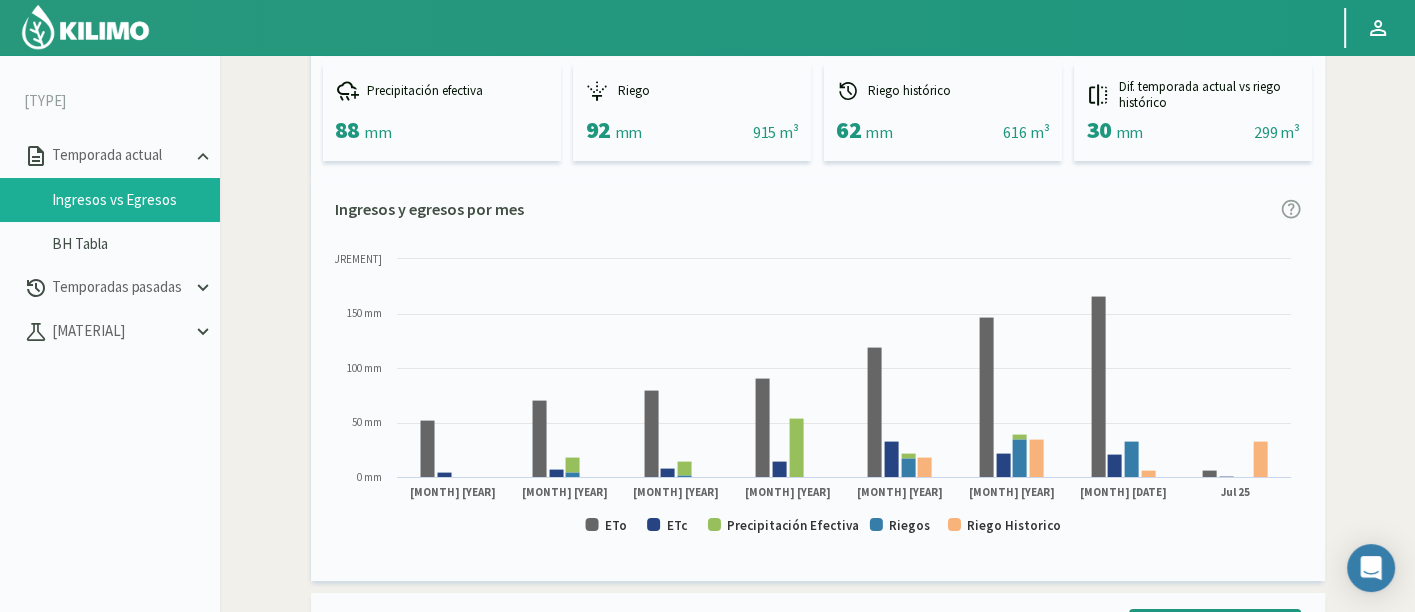 scroll, scrollTop: 111, scrollLeft: 0, axis: vertical 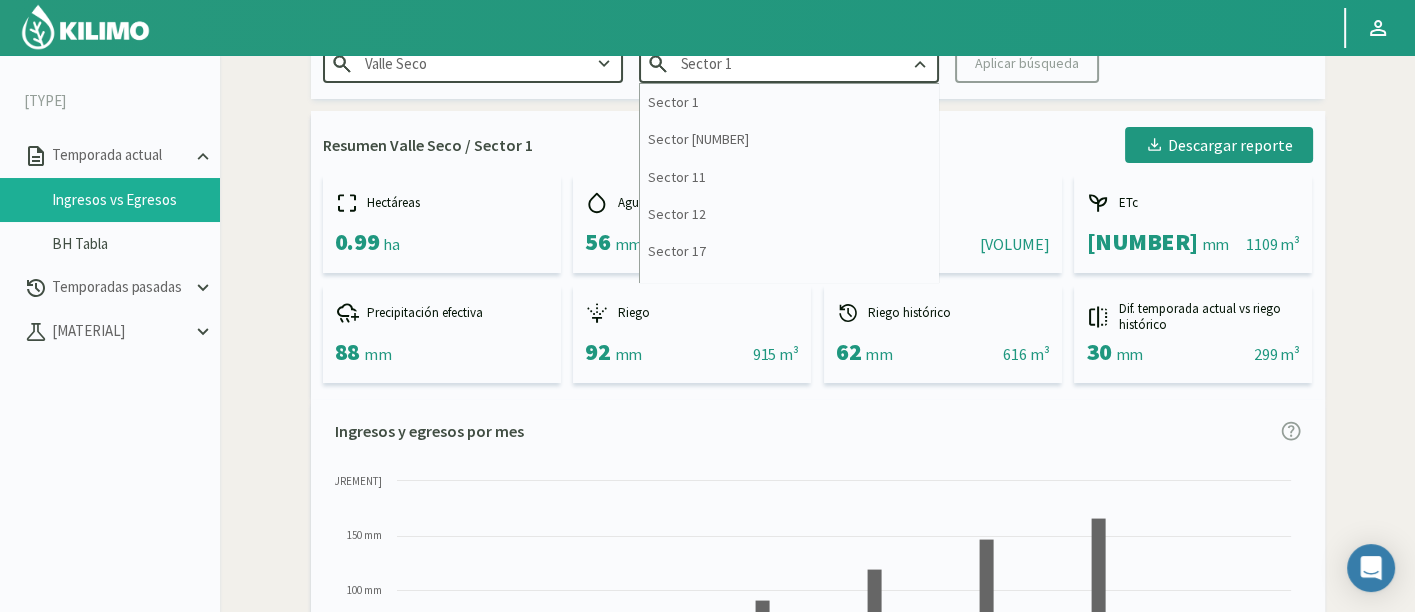 click on "Sector 1" at bounding box center (473, 63) 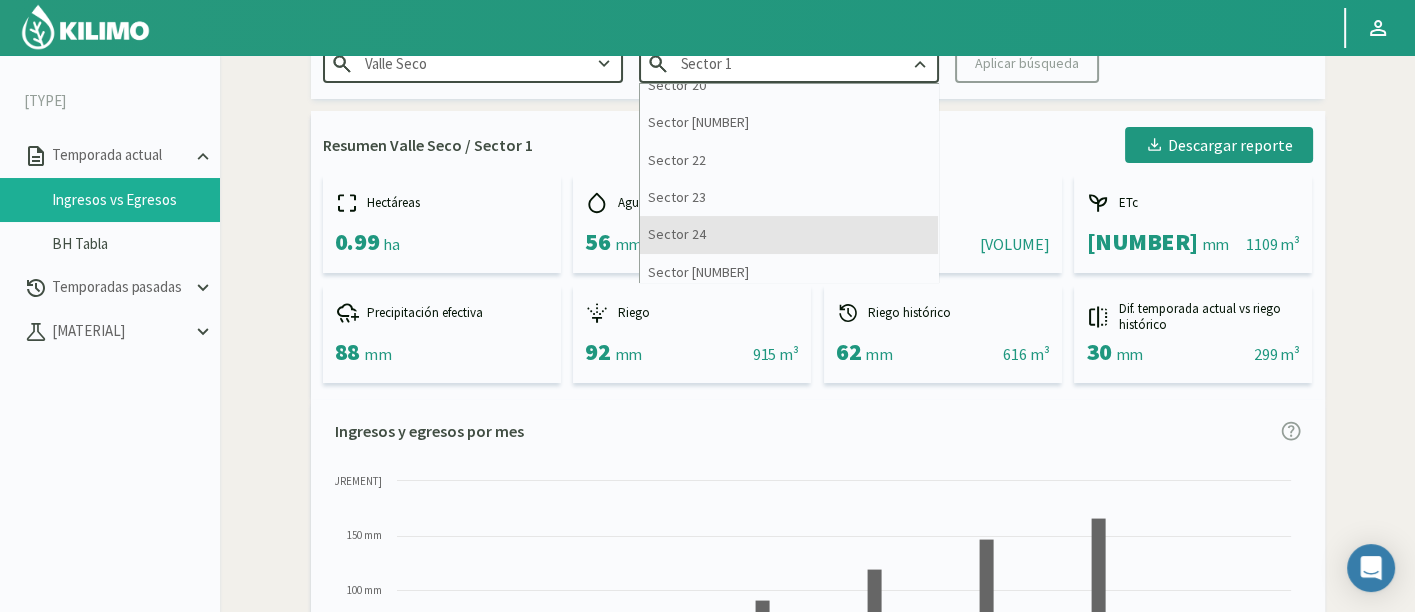 scroll, scrollTop: 333, scrollLeft: 0, axis: vertical 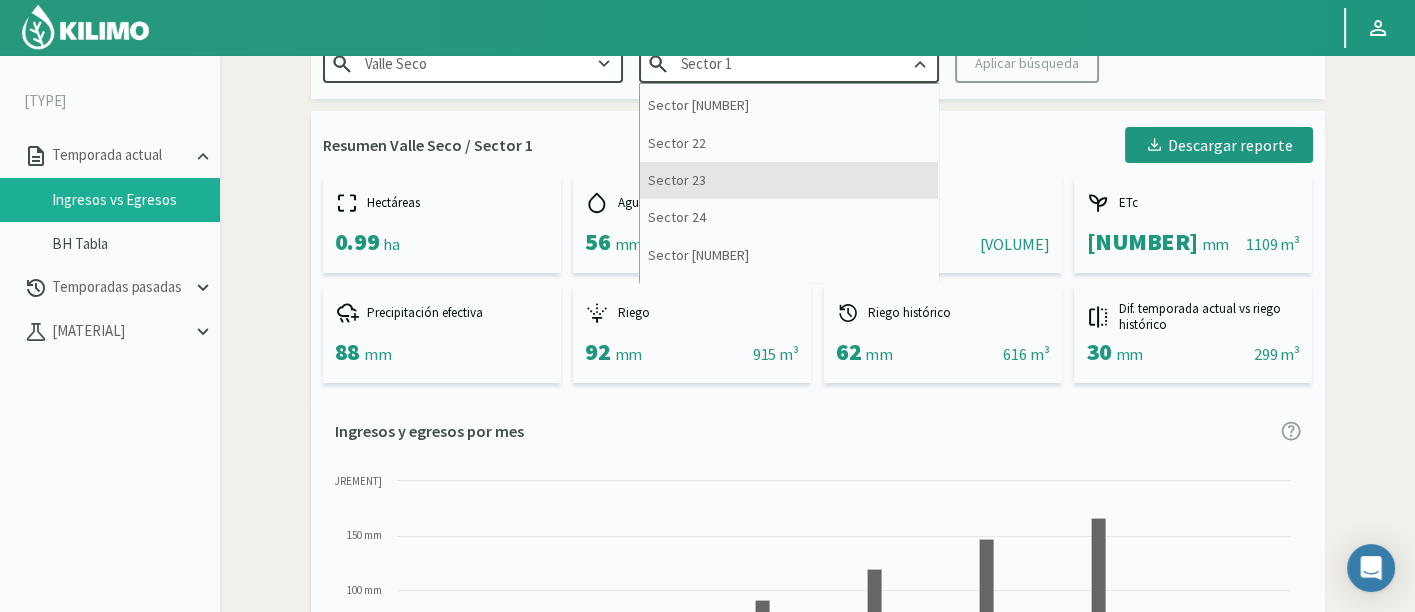 click on "Sector 23" at bounding box center [789, 180] 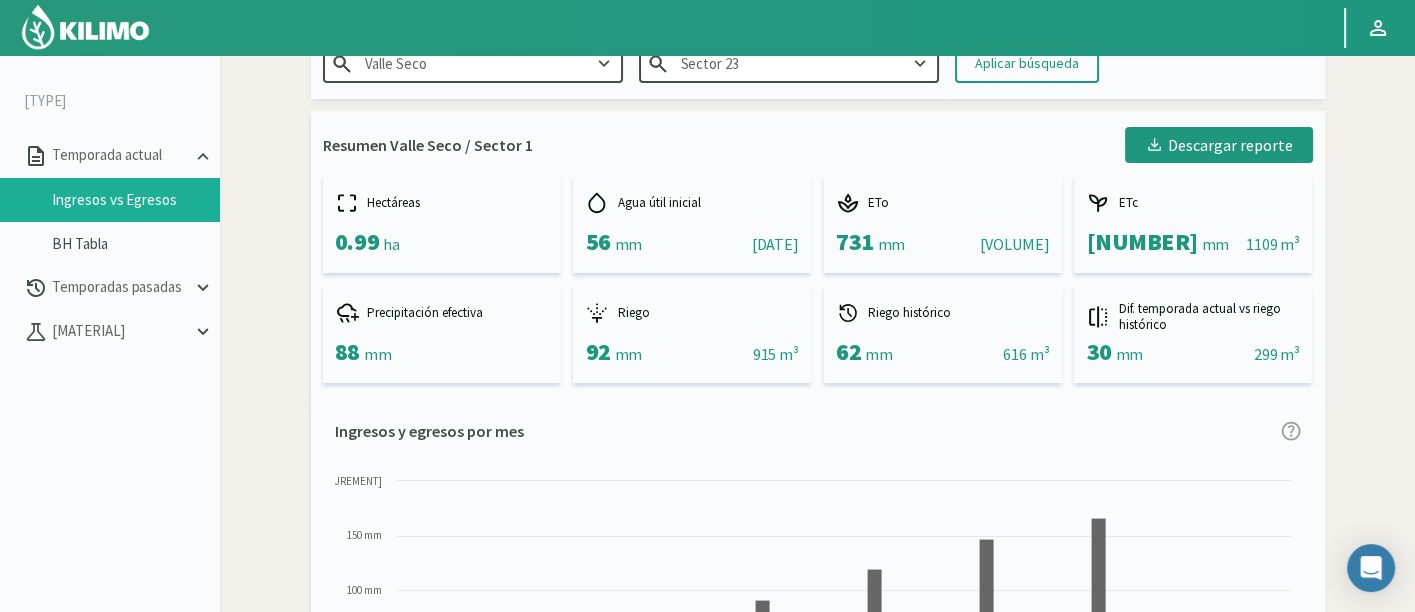click at bounding box center (659, 27) 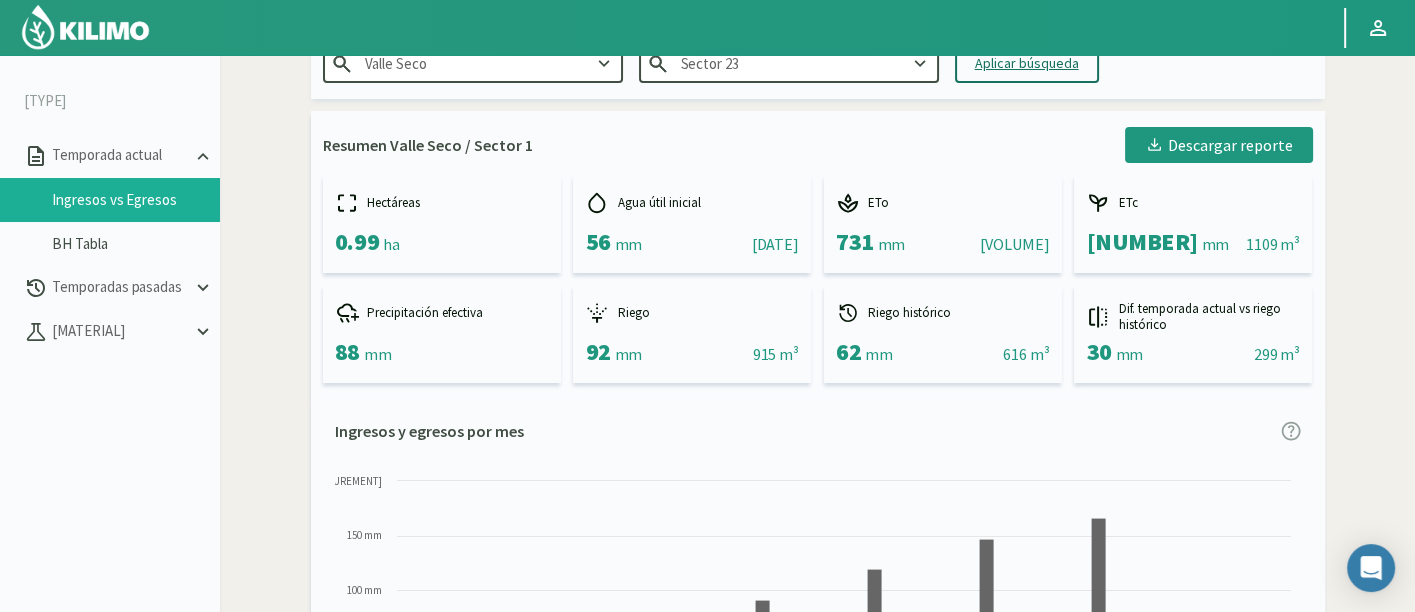 click on "Aplicar búsqueda" at bounding box center (1027, 63) 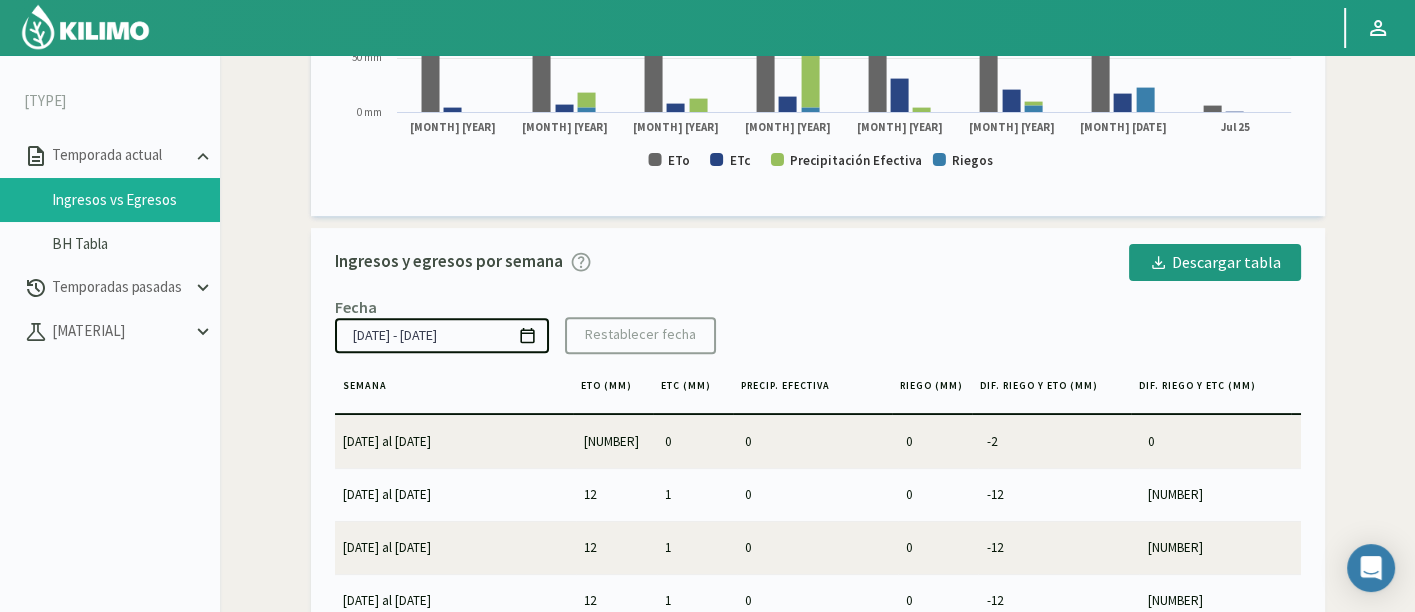 scroll, scrollTop: 803, scrollLeft: 0, axis: vertical 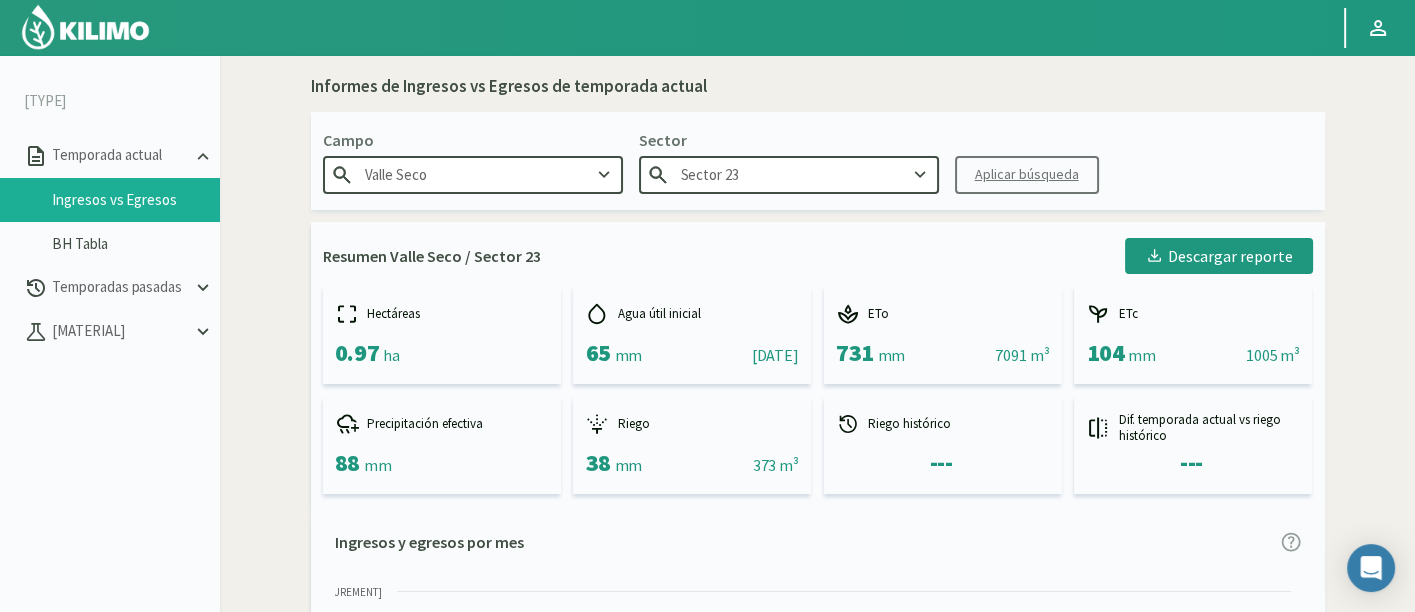 click at bounding box center (604, 175) 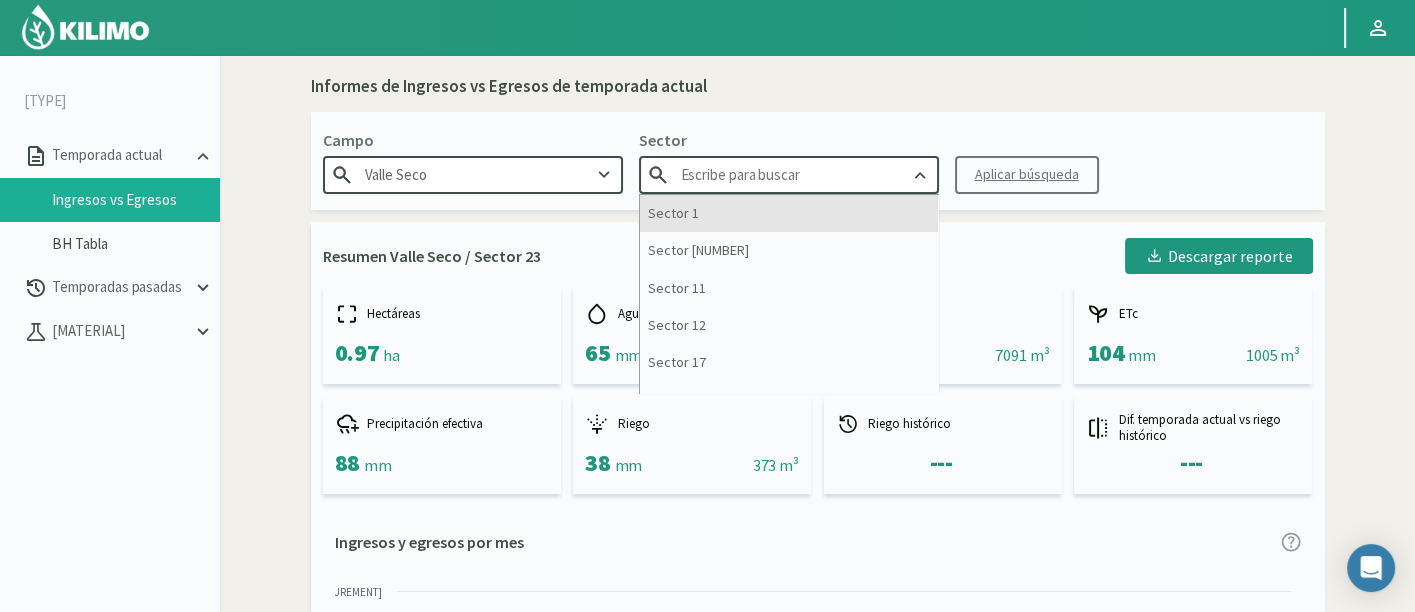 click on "Sector 1" at bounding box center [789, 213] 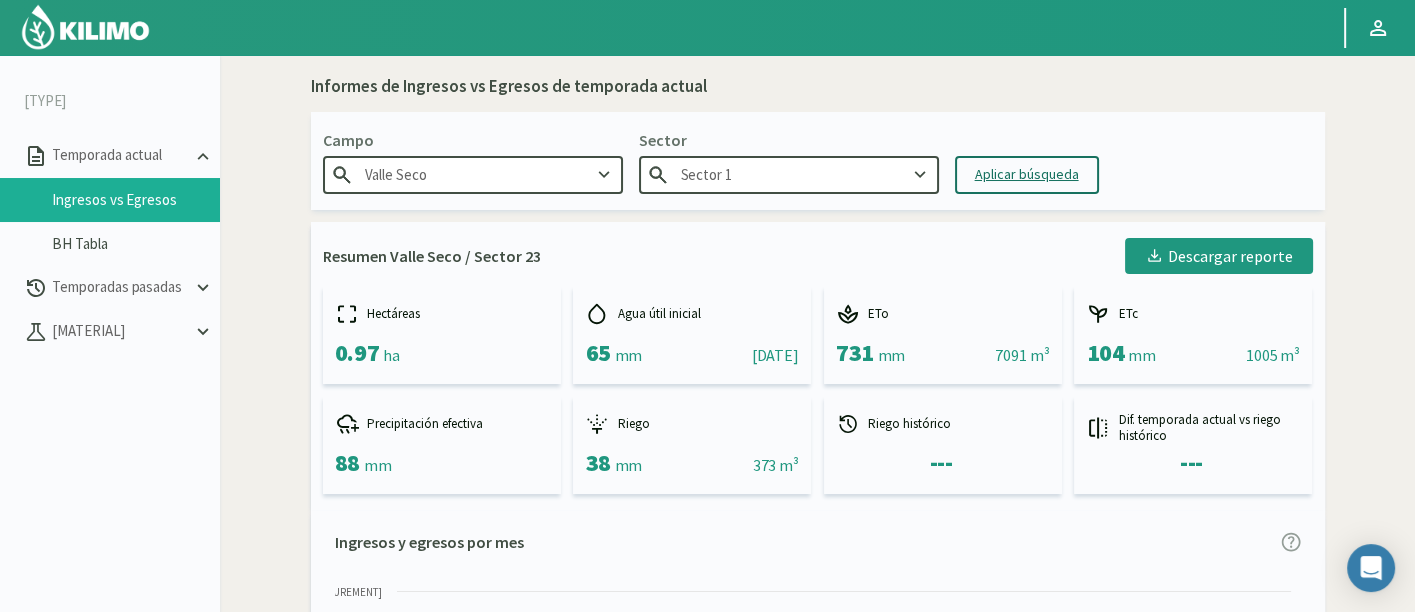 click on "Aplicar búsqueda" at bounding box center (1027, 174) 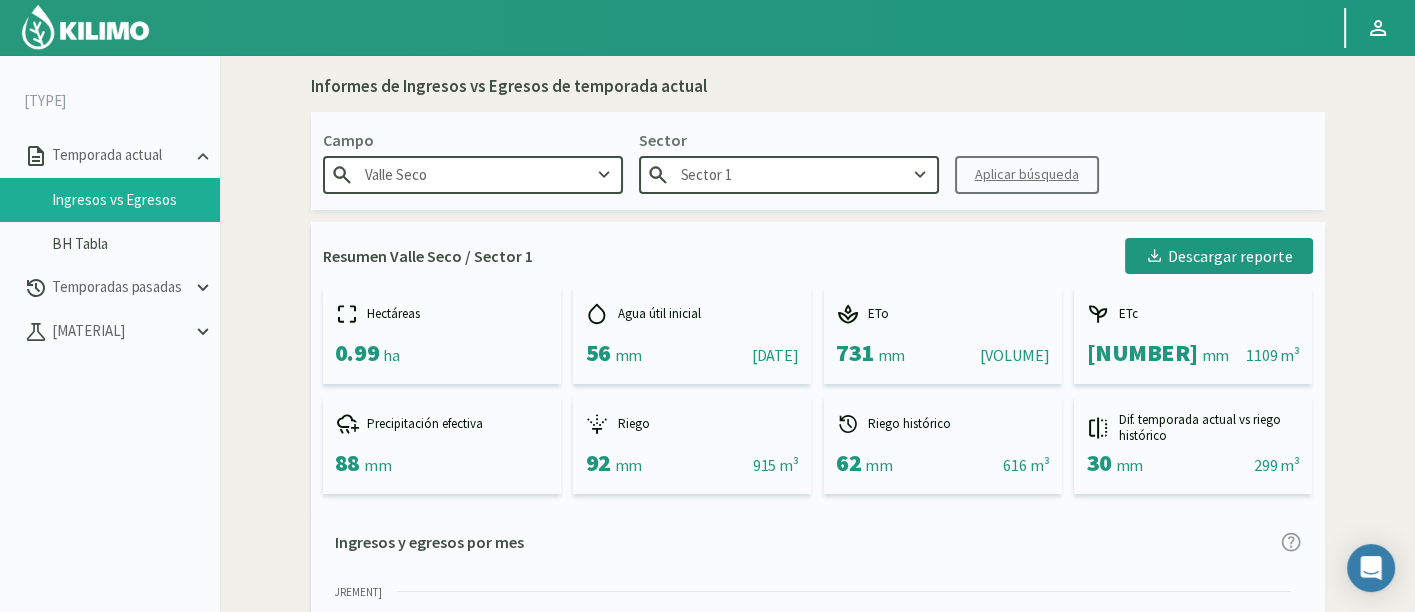 click on "Sector 1" at bounding box center [789, 174] 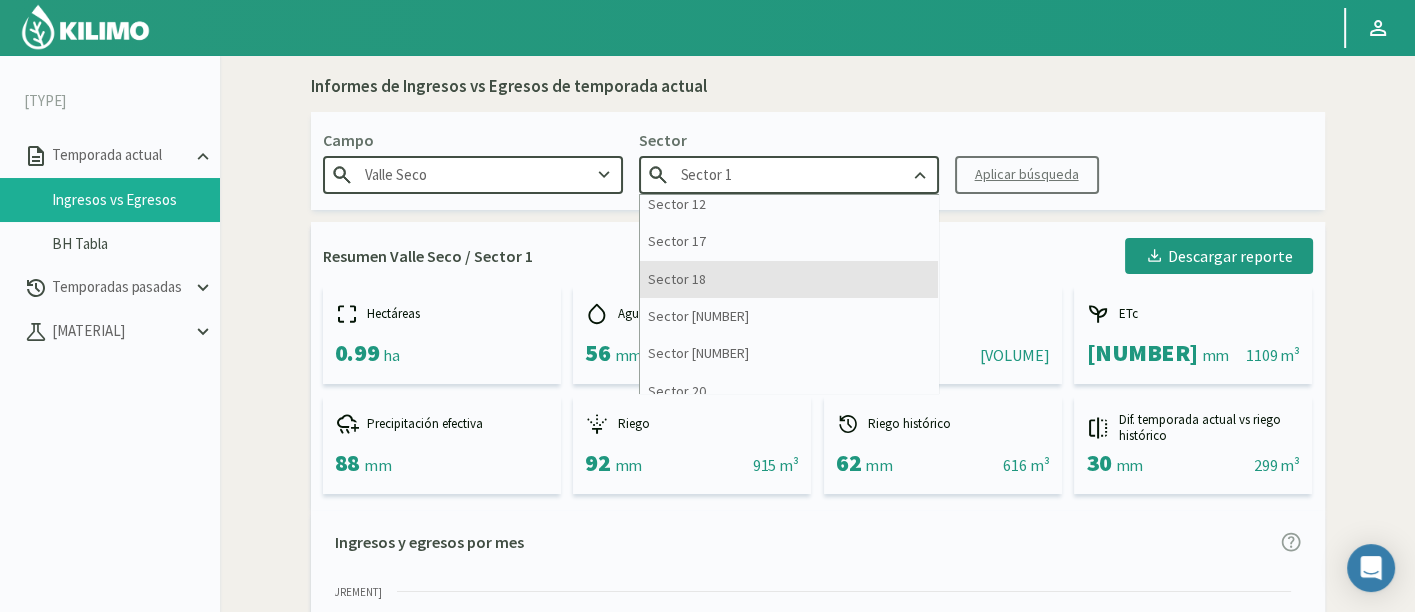 scroll, scrollTop: 333, scrollLeft: 0, axis: vertical 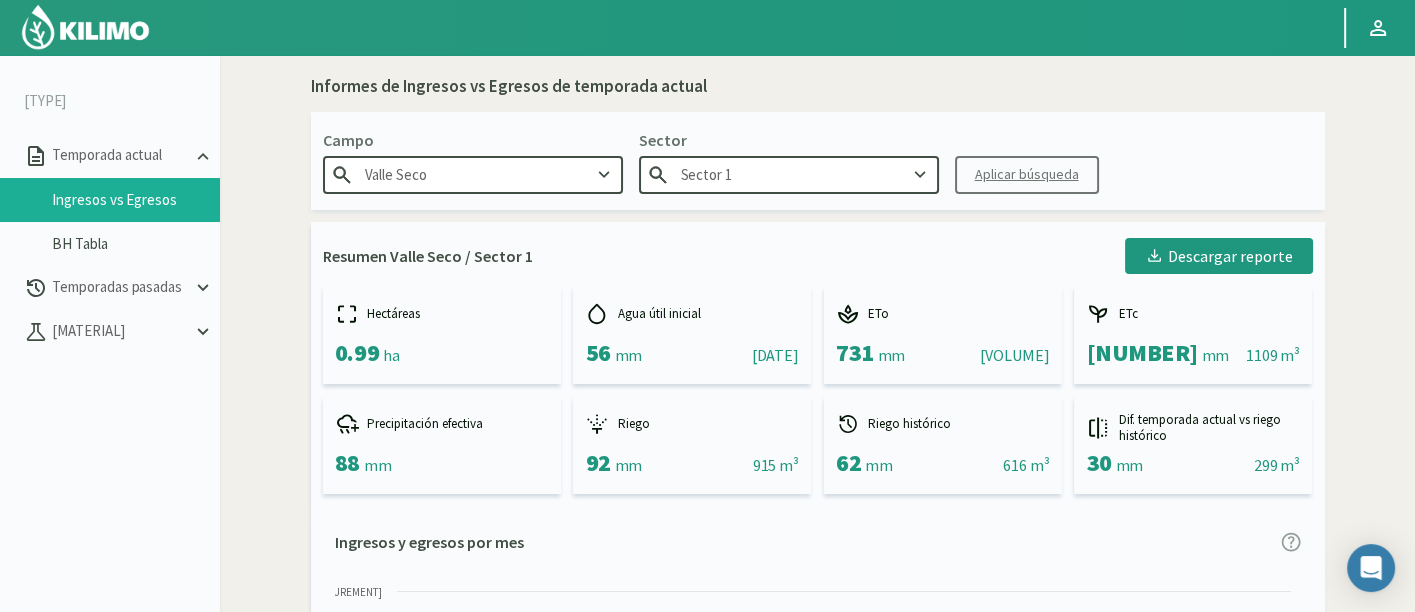 click at bounding box center (604, 175) 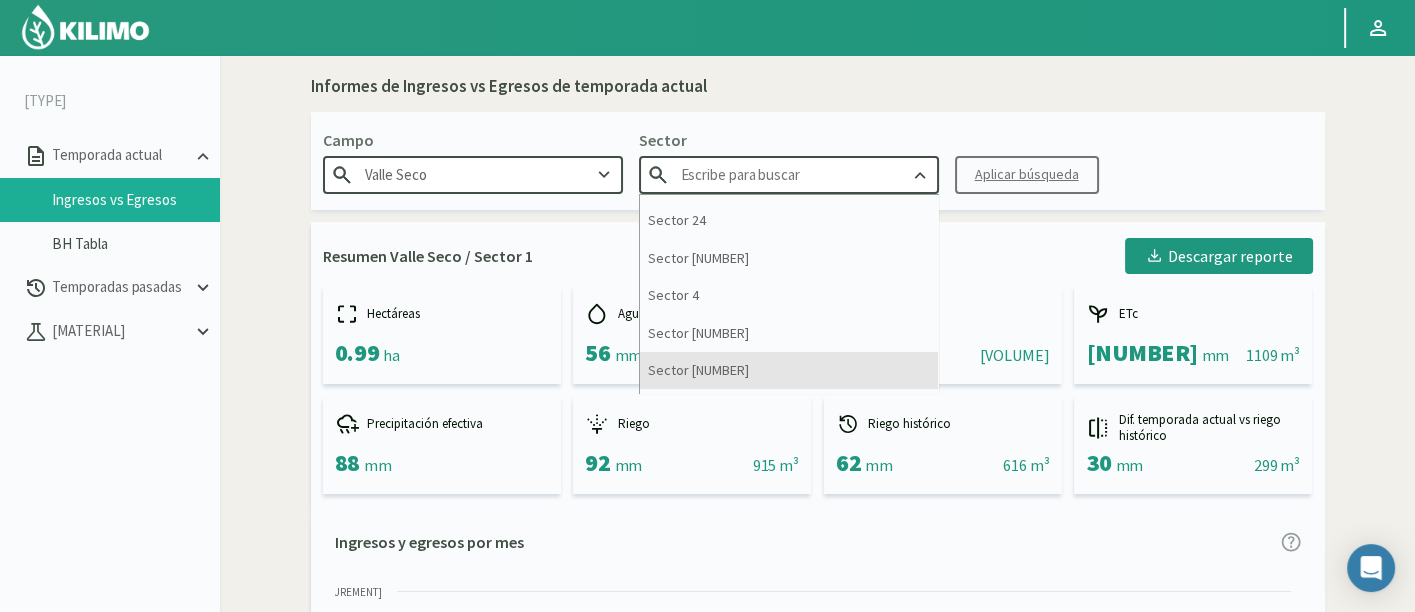 scroll, scrollTop: 444, scrollLeft: 0, axis: vertical 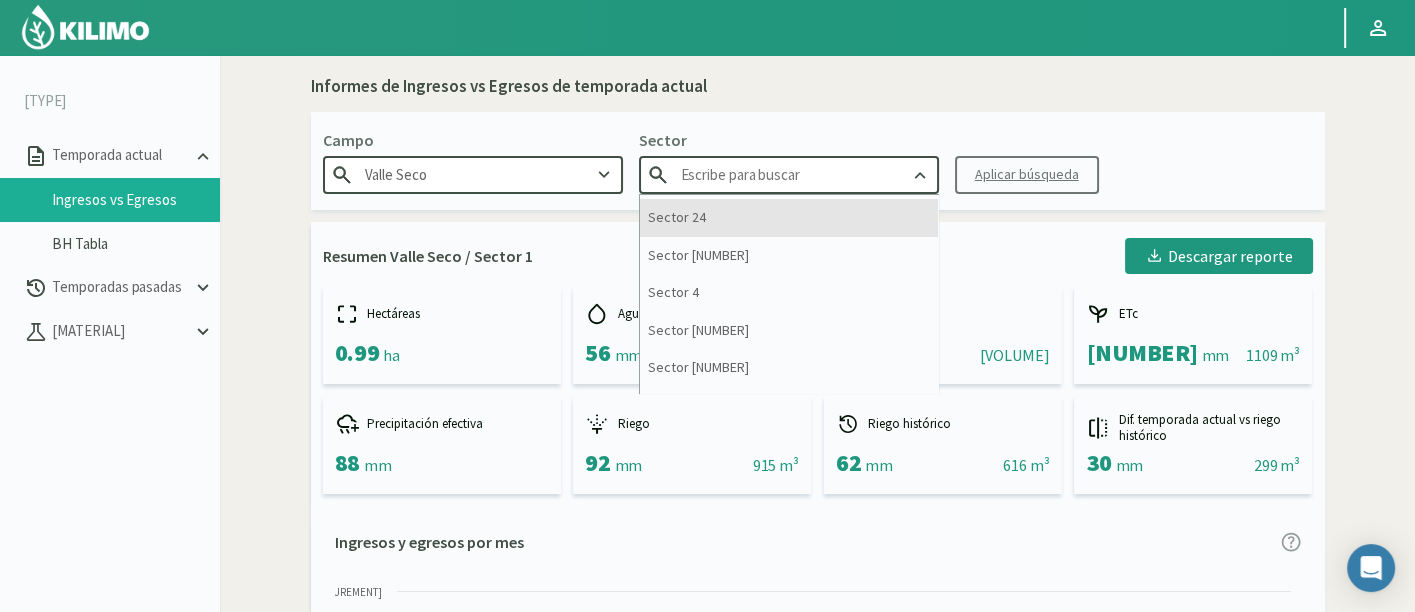 click on "Sector 24" at bounding box center (789, 217) 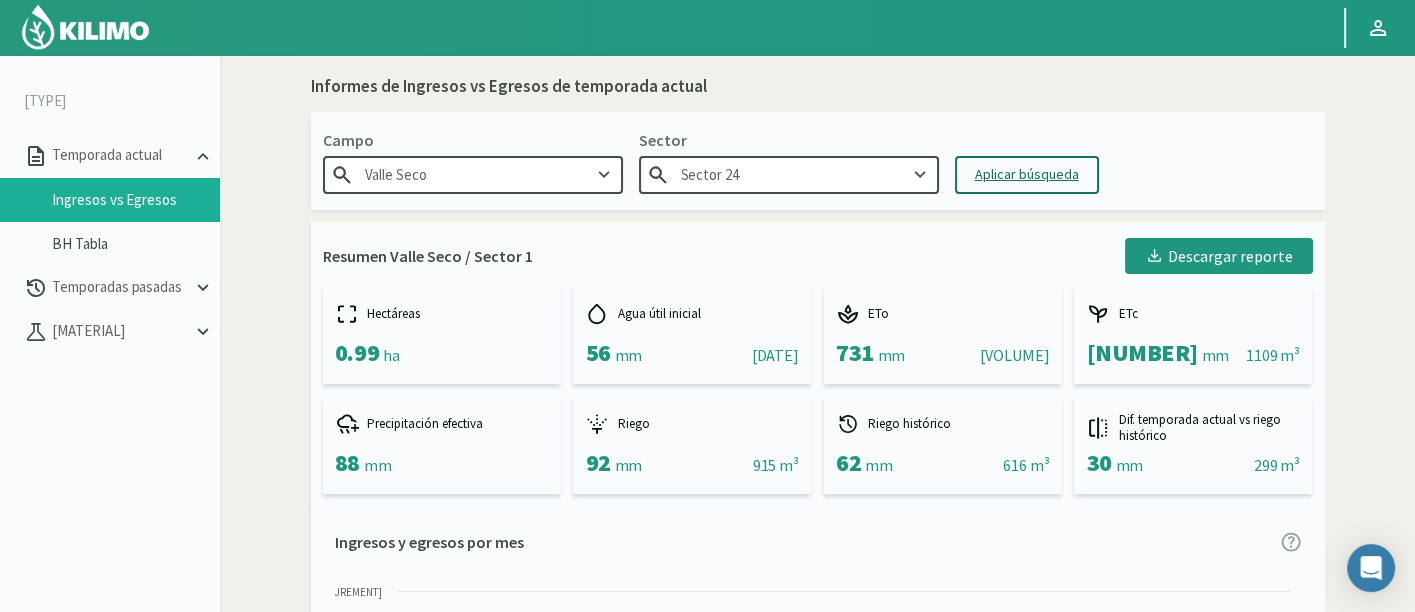 click on "Aplicar búsqueda" at bounding box center [1027, 174] 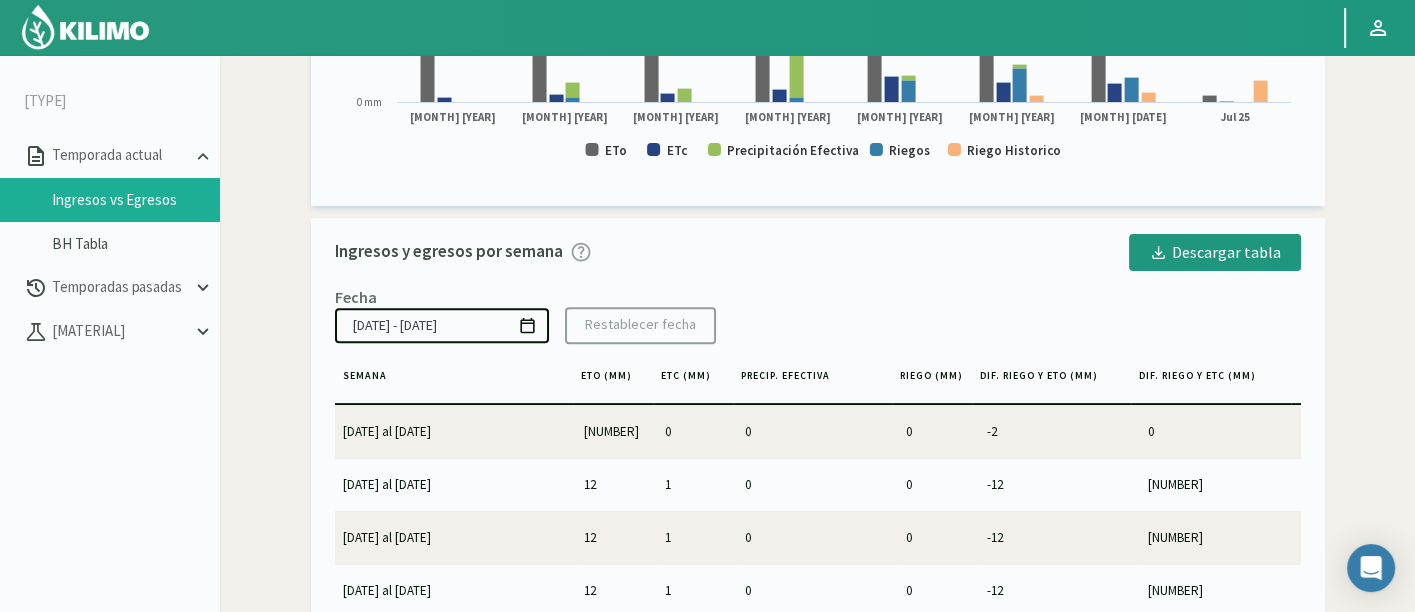 scroll, scrollTop: 777, scrollLeft: 0, axis: vertical 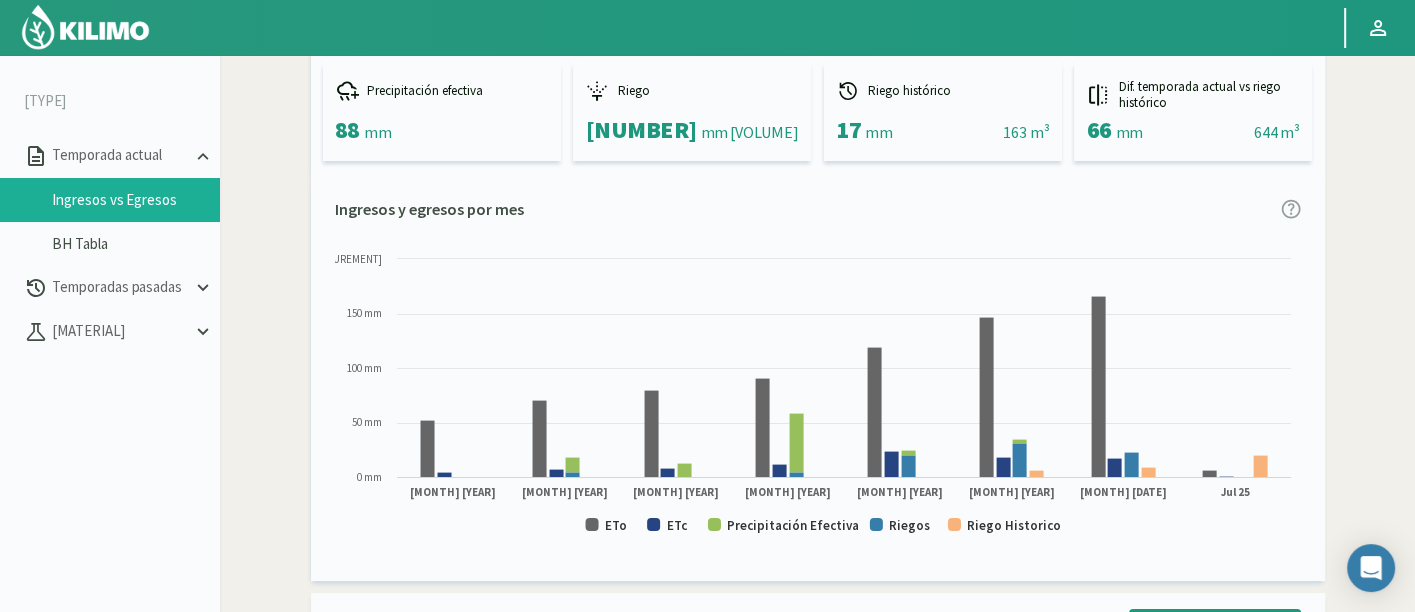 drag, startPoint x: 268, startPoint y: 349, endPoint x: 287, endPoint y: 341, distance: 20.615528 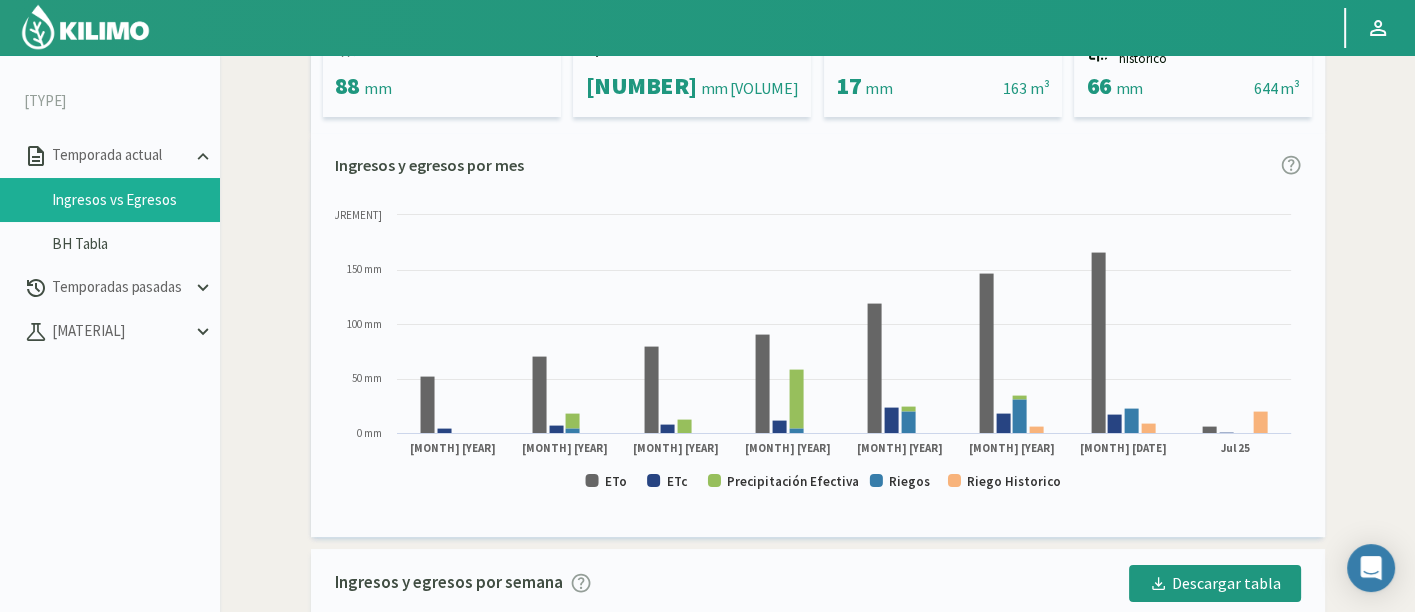 scroll, scrollTop: 222, scrollLeft: 0, axis: vertical 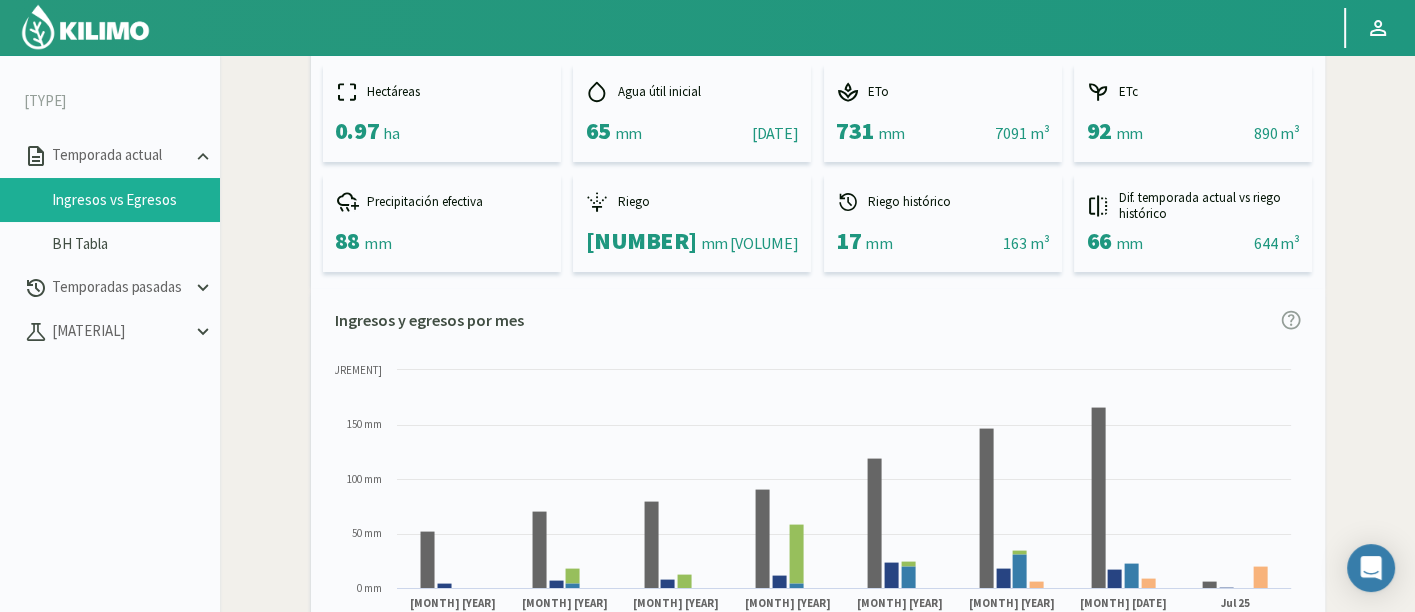 click at bounding box center (85, 27) 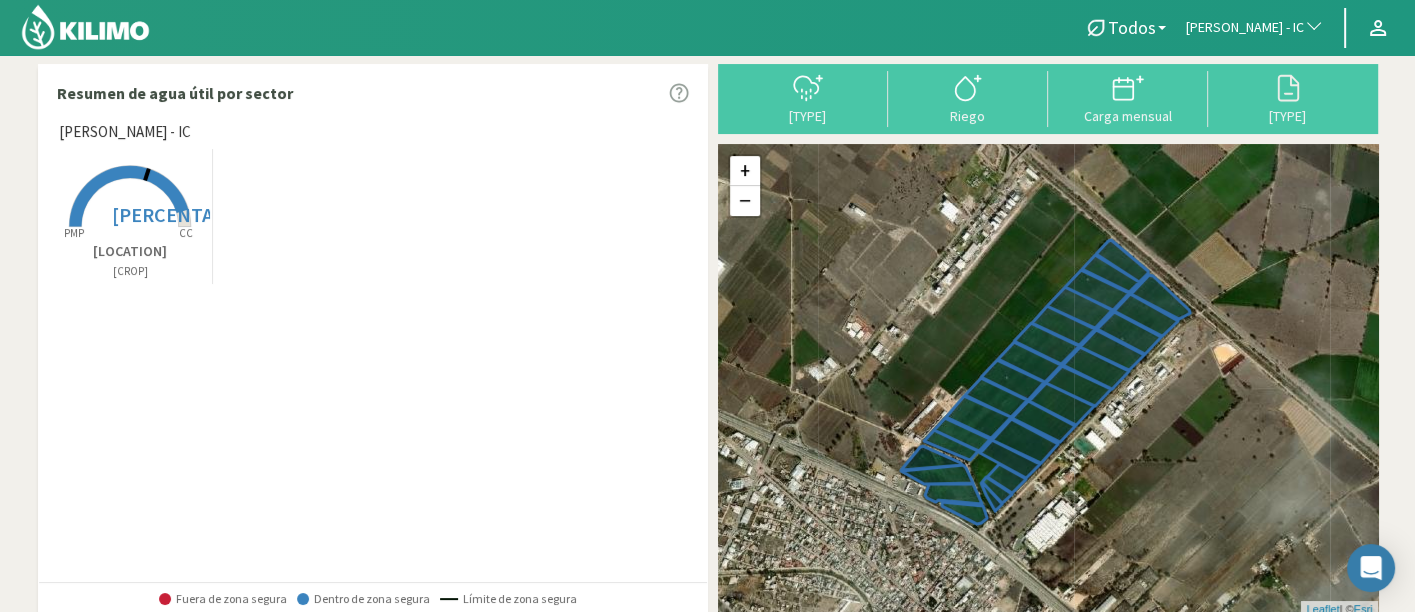 click at bounding box center [130, 229] 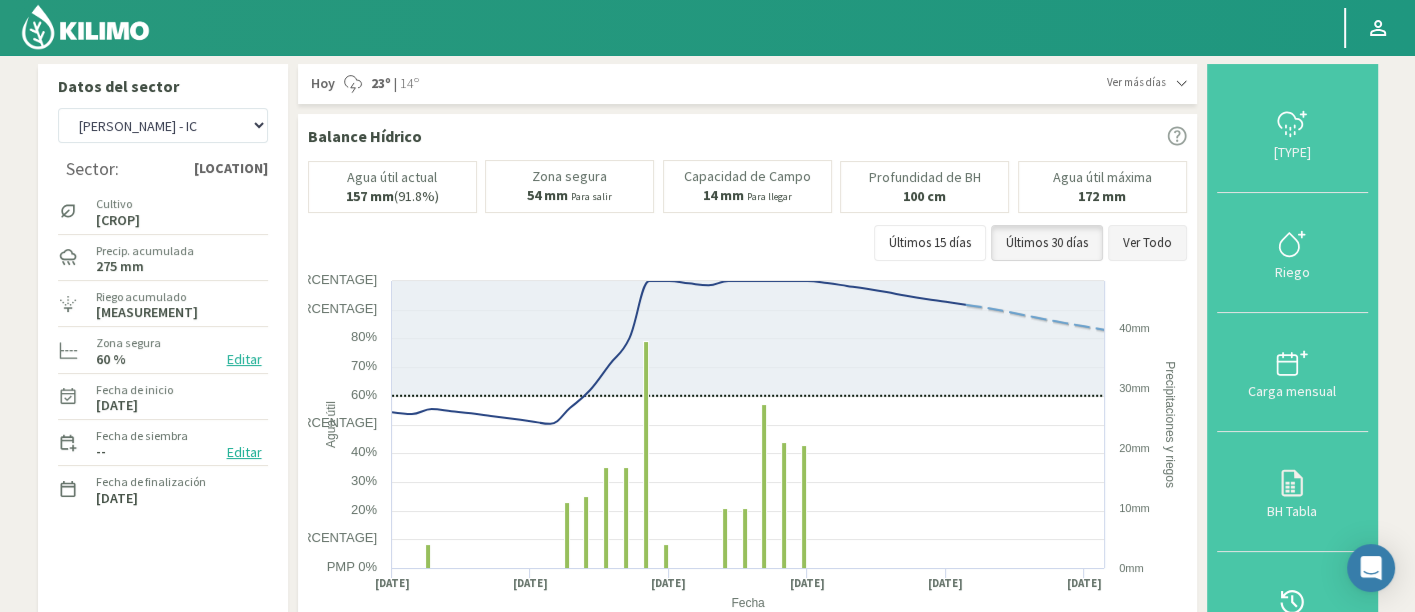click on "Ver Todo" at bounding box center (1147, 243) 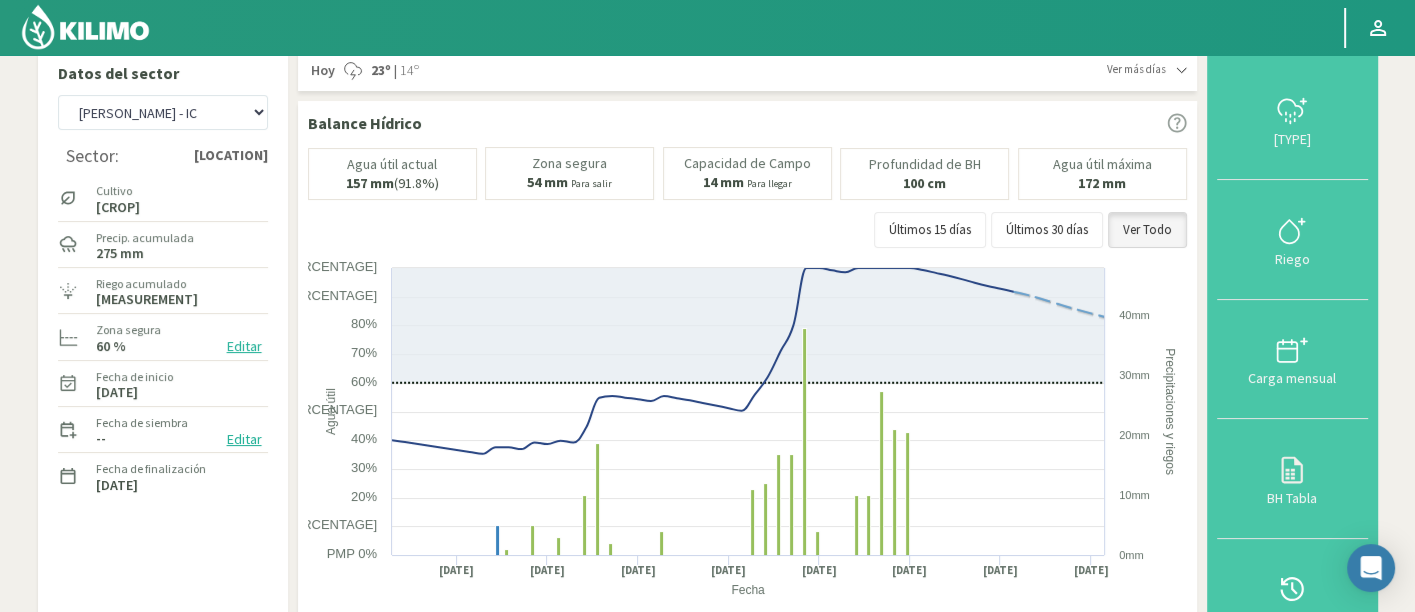 scroll, scrollTop: 0, scrollLeft: 0, axis: both 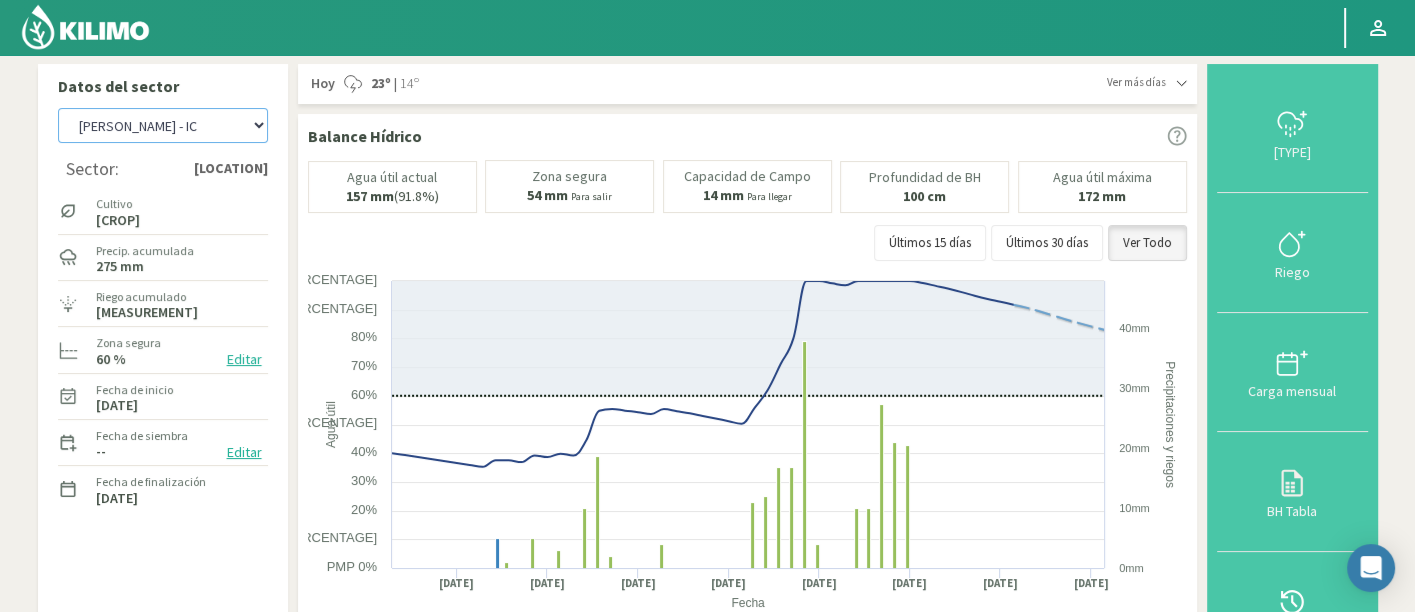 click on "[PERSON]   Agr. [PERSON]   Agr. [PERSON]   Agr. [PERSON]   Agrícola [PERSON]   Agrícola [PERSON]   Agrícola [PERSON] - IC   Agrícola [PERSON] - Campo [LOCATION]   Agricola [PERSON] [PERSON]   Agrícola [PERSON] ([PERSON]) - IC   Agrícola [PERSON] ([PERSON]) - IC   Agr. [PERSON]   Agr. [PERSON] - [PERSON]   Agr. [PERSON] - [PERSON]   Agrorreina Parcela [NUMBER]   Agrorreina Parcela [NUMBER]   Agrorreina Parcela [NUMBER]   Agrorreina Parcela [NUMBER]   Agrorreina Parcela [NUMBER]   Agrorreina [LOCATION]   AgroUC - IC   Agr. [PERSON]   Agr. [PERSON]   Agr. [PERSON]   Agr. [PERSON] - [LOCATION]   Agr. [PERSON] - [PERSON] - Cítricos   Agr. [PERSON]   Agr. [PERSON]   Agr. [PERSON] - [LOCATION]   Agr. [PERSON] - [LOCATION]   Ag. [PERSON] -Cas[NUMBER]   Ag. [PERSON] -Cas[NUMBER]   Ag. [PERSON] -Cas[NUMBER]   Ag. [PERSON] - [PERSON]   Agua del Valle - [PERSON]   Agua del Valle - [PERSON]   Agua del Valle - [PERSON]   [LOCATION] - [NUMBER]m   [LOCATION] - [NUMBER]m   [BRAND]   [PERSON]" at bounding box center (163, 125) 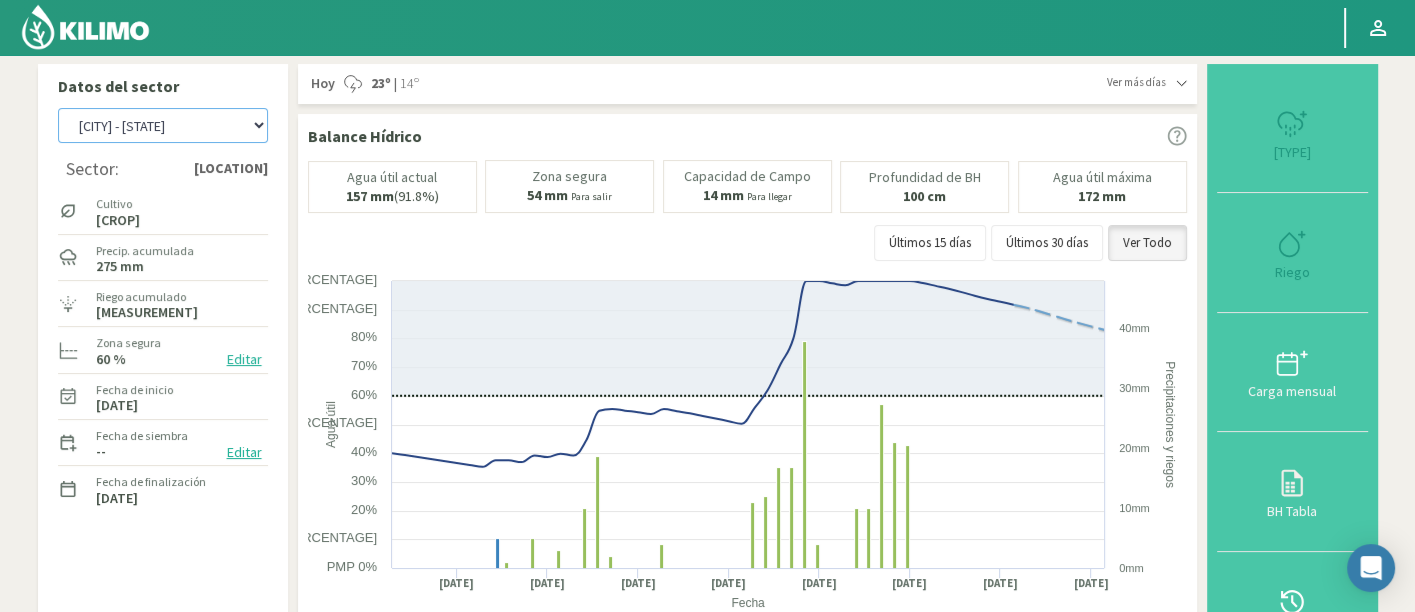 click on "[PERSON]   Agr. [PERSON]   Agr. [PERSON]   Agr. [PERSON]   Agrícola [PERSON]   Agrícola [PERSON]   Agrícola [PERSON] - IC   Agrícola [PERSON] - Campo [LOCATION]   Agricola [PERSON] [PERSON]   Agrícola [PERSON] ([PERSON]) - IC   Agrícola [PERSON] ([PERSON]) - IC   Agr. [PERSON]   Agr. [PERSON] - [PERSON]   Agr. [PERSON] - [PERSON]   Agrorreina Parcela [NUMBER]   Agrorreina Parcela [NUMBER]   Agrorreina Parcela [NUMBER]   Agrorreina Parcela [NUMBER]   Agrorreina Parcela [NUMBER]   Agrorreina [LOCATION]   AgroUC - IC   Agr. [PERSON]   Agr. [PERSON]   Agr. [PERSON]   Agr. [PERSON] - [LOCATION]   Agr. [PERSON] - [PERSON] - Cítricos   Agr. [PERSON]   Agr. [PERSON]   Agr. [PERSON] - [LOCATION]   Agr. [PERSON] - [LOCATION]   Ag. [PERSON] -Cas[NUMBER]   Ag. [PERSON] -Cas[NUMBER]   Ag. [PERSON] -Cas[NUMBER]   Ag. [PERSON] - [PERSON]   Agua del Valle - [PERSON]   Agua del Valle - [PERSON]   Agua del Valle - [PERSON]   [LOCATION] - [NUMBER]m   [LOCATION] - [NUMBER]m   [BRAND]   [PERSON]" at bounding box center [163, 125] 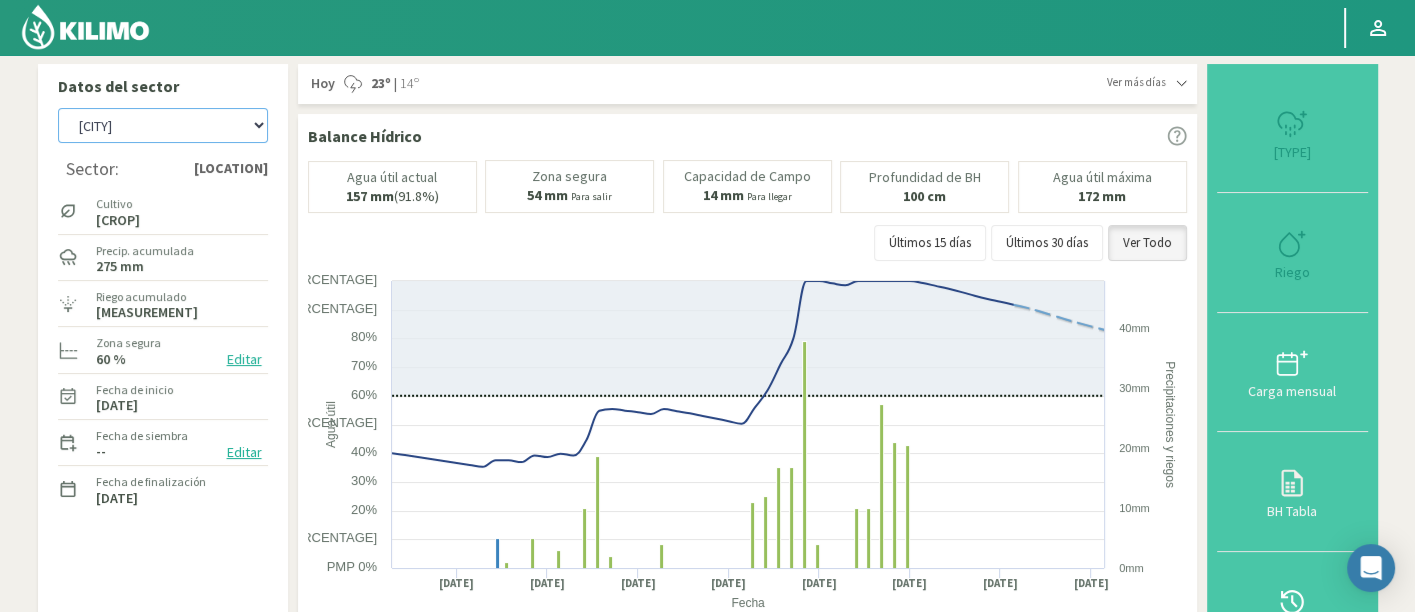 click on "[PERSON]   Agr. [PERSON]   Agr. [PERSON]   Agr. [PERSON]   Agrícola [PERSON]   Agrícola [PERSON]   Agrícola [PERSON] - IC   Agrícola [PERSON] - Campo [LOCATION]   Agricola [PERSON] [PERSON]   Agrícola [PERSON] ([PERSON]) - IC   Agrícola [PERSON] ([PERSON]) - IC   Agr. [PERSON]   Agr. [PERSON] - [PERSON]   Agr. [PERSON] - [PERSON]   Agrorreina Parcela [NUMBER]   Agrorreina Parcela [NUMBER]   Agrorreina Parcela [NUMBER]   Agrorreina Parcela [NUMBER]   Agrorreina Parcela [NUMBER]   Agrorreina [LOCATION]   AgroUC - IC   Agr. [PERSON]   Agr. [PERSON]   Agr. [PERSON]   Agr. [PERSON] - [LOCATION]   Agr. [PERSON] - [PERSON] - Cítricos   Agr. [PERSON]   Agr. [PERSON]   Agr. [PERSON] - [LOCATION]   Agr. [PERSON] - [LOCATION]   Ag. [PERSON] -Cas[NUMBER]   Ag. [PERSON] -Cas[NUMBER]   Ag. [PERSON] -Cas[NUMBER]   Ag. [PERSON] - [PERSON]   Agua del Valle - [PERSON]   Agua del Valle - [PERSON]   Agua del Valle - [PERSON]   [LOCATION] - [NUMBER]m   [LOCATION] - [NUMBER]m   [BRAND]   [PERSON]" at bounding box center (163, 125) 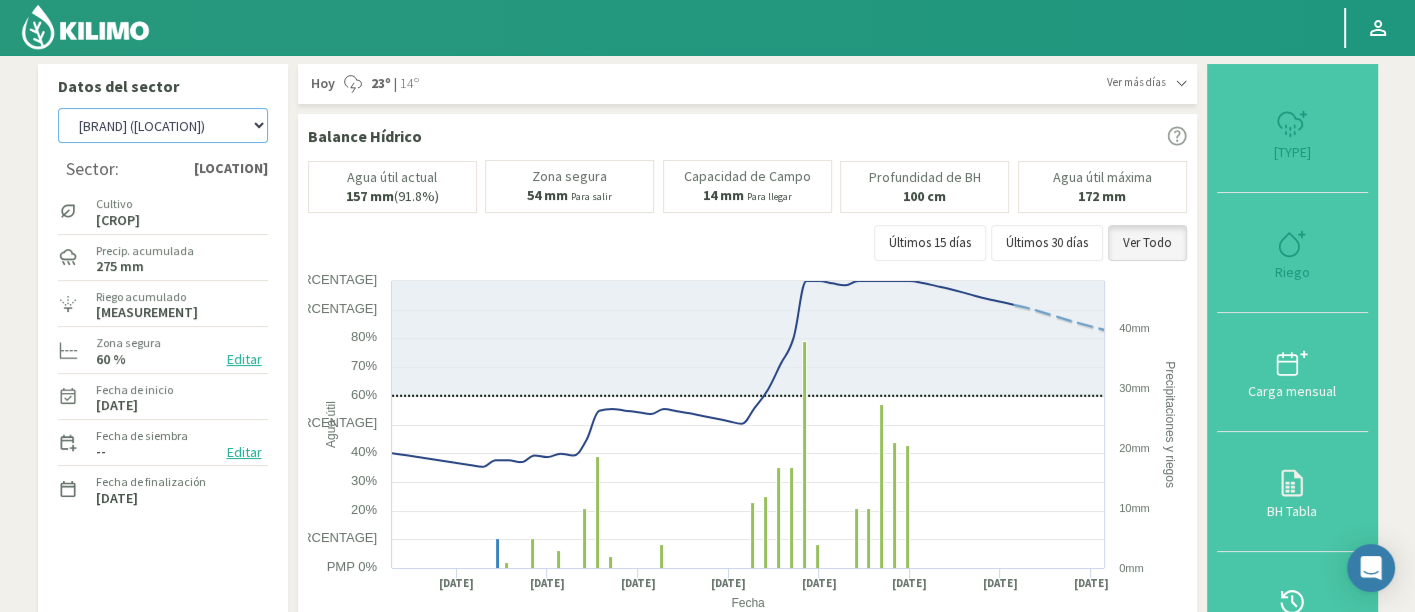 click on "[PERSON]   Agr. [PERSON]   Agr. [PERSON]   Agr. [PERSON]   Agrícola [PERSON]   Agrícola [PERSON]   Agrícola [PERSON] - IC   Agrícola [PERSON] - Campo [LOCATION]   Agricola [PERSON] [PERSON]   Agrícola [PERSON] ([PERSON]) - IC   Agrícola [PERSON] ([PERSON]) - IC   Agr. [PERSON]   Agr. [PERSON] - [PERSON]   Agr. [PERSON] - [PERSON]   Agrorreina Parcela [NUMBER]   Agrorreina Parcela [NUMBER]   Agrorreina Parcela [NUMBER]   Agrorreina Parcela [NUMBER]   Agrorreina Parcela [NUMBER]   Agrorreina [LOCATION]   AgroUC - IC   Agr. [PERSON]   Agr. [PERSON]   Agr. [PERSON]   Agr. [PERSON] - [LOCATION]   Agr. [PERSON] - [PERSON] - Cítricos   Agr. [PERSON]   Agr. [PERSON]   Agr. [PERSON] - [LOCATION]   Agr. [PERSON] - [LOCATION]   Ag. [PERSON] -Cas[NUMBER]   Ag. [PERSON] -Cas[NUMBER]   Ag. [PERSON] -Cas[NUMBER]   Ag. [PERSON] - [PERSON]   Agua del Valle - [PERSON]   Agua del Valle - [PERSON]   Agua del Valle - [PERSON]   [LOCATION] - [NUMBER]m   [LOCATION] - [NUMBER]m   [BRAND]   [PERSON]" at bounding box center (163, 125) 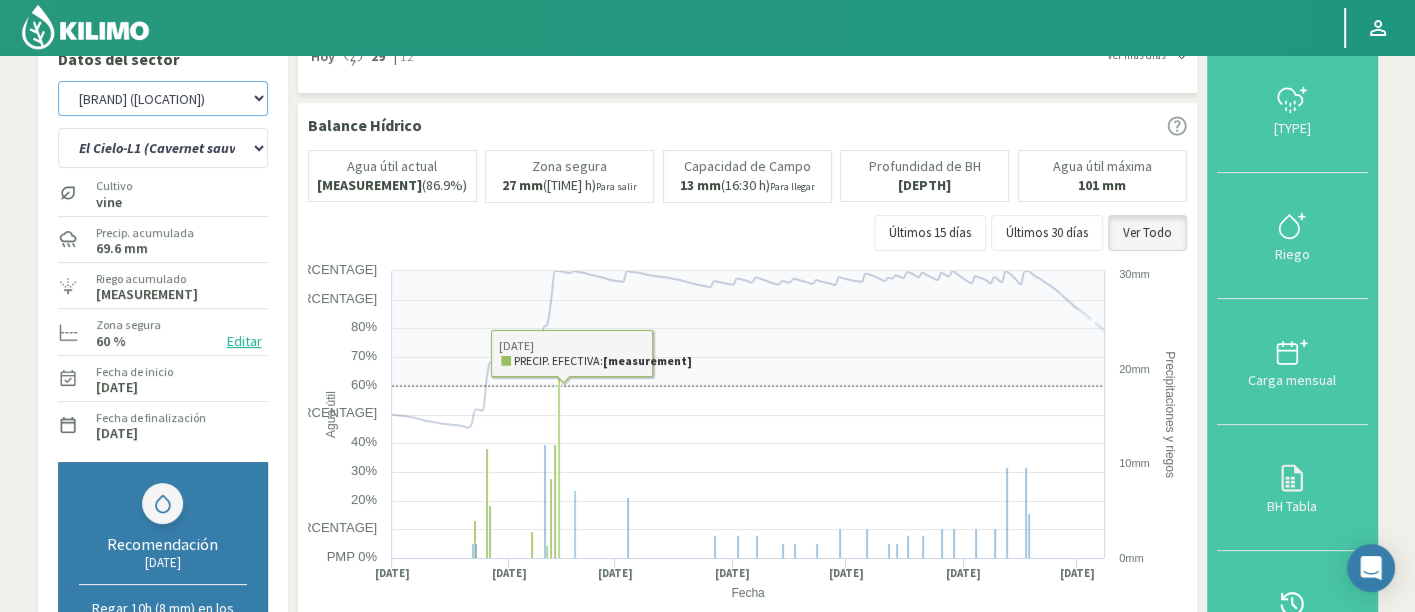 scroll, scrollTop: 0, scrollLeft: 0, axis: both 